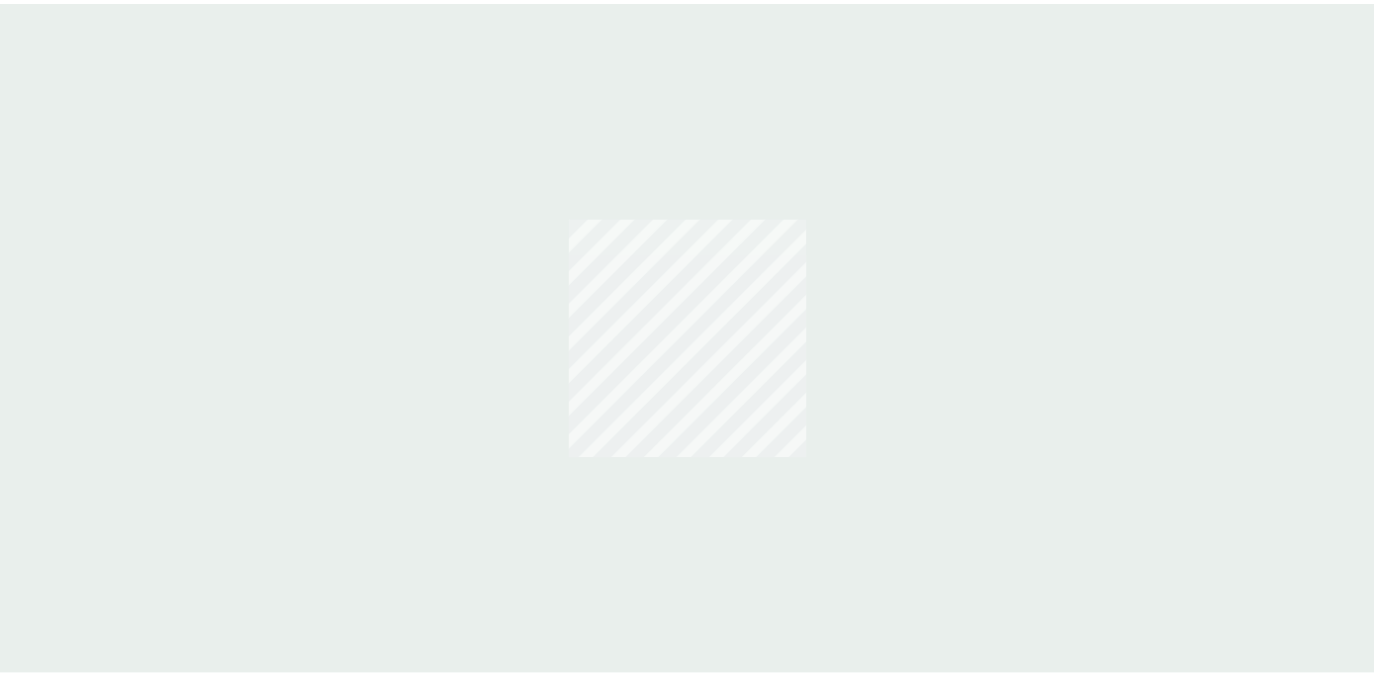 scroll, scrollTop: 0, scrollLeft: 0, axis: both 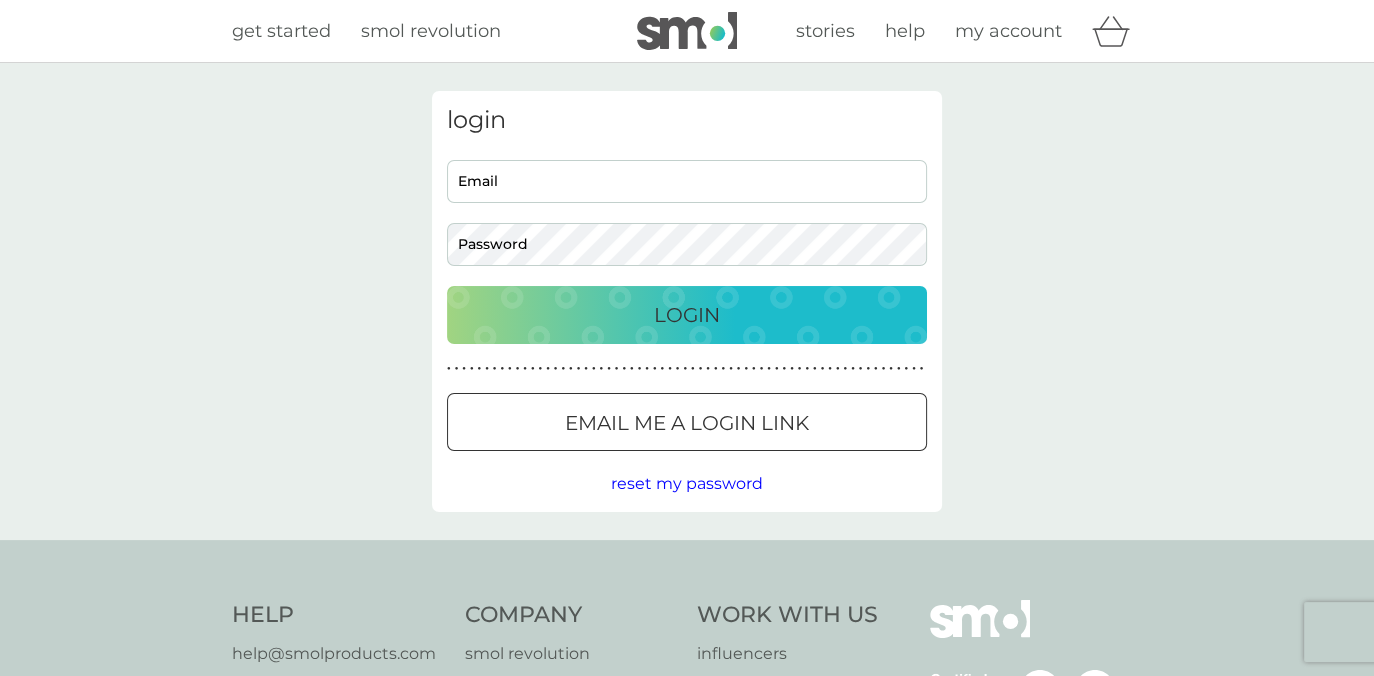 type on "peterlukebradford@gmail.com" 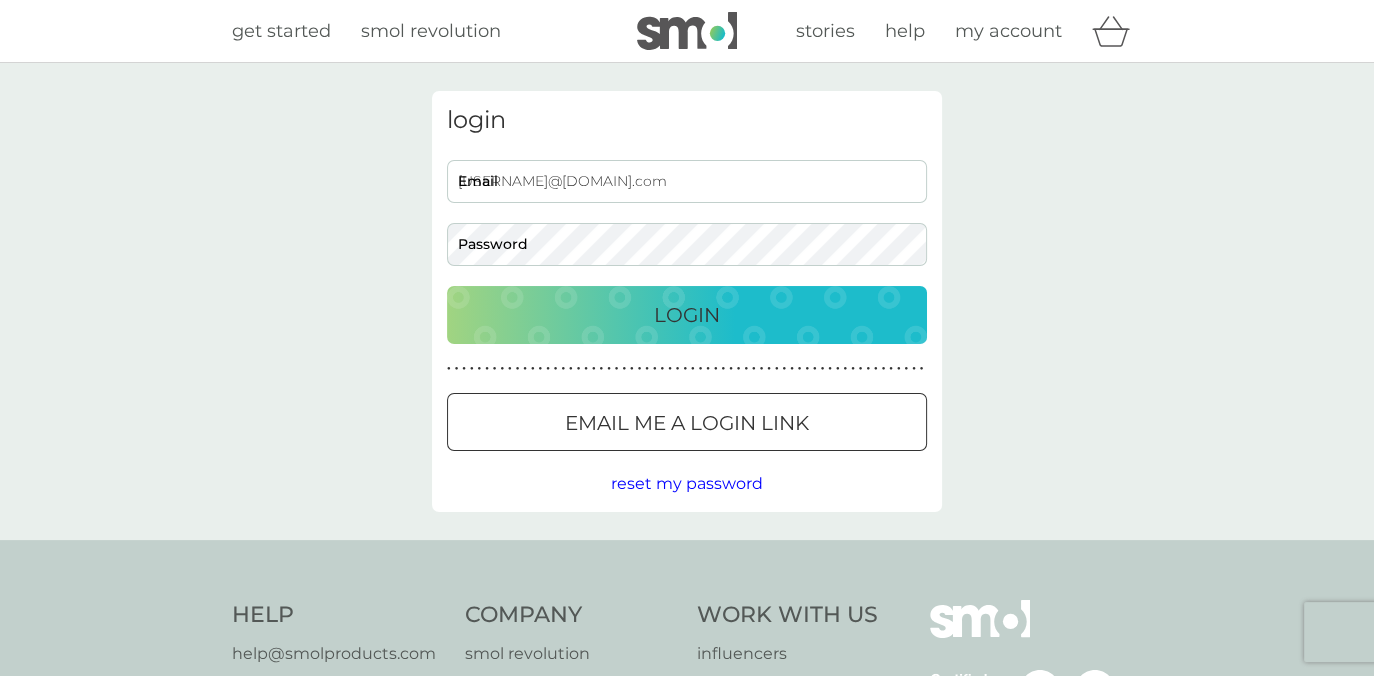 click on "Login" at bounding box center [687, 315] 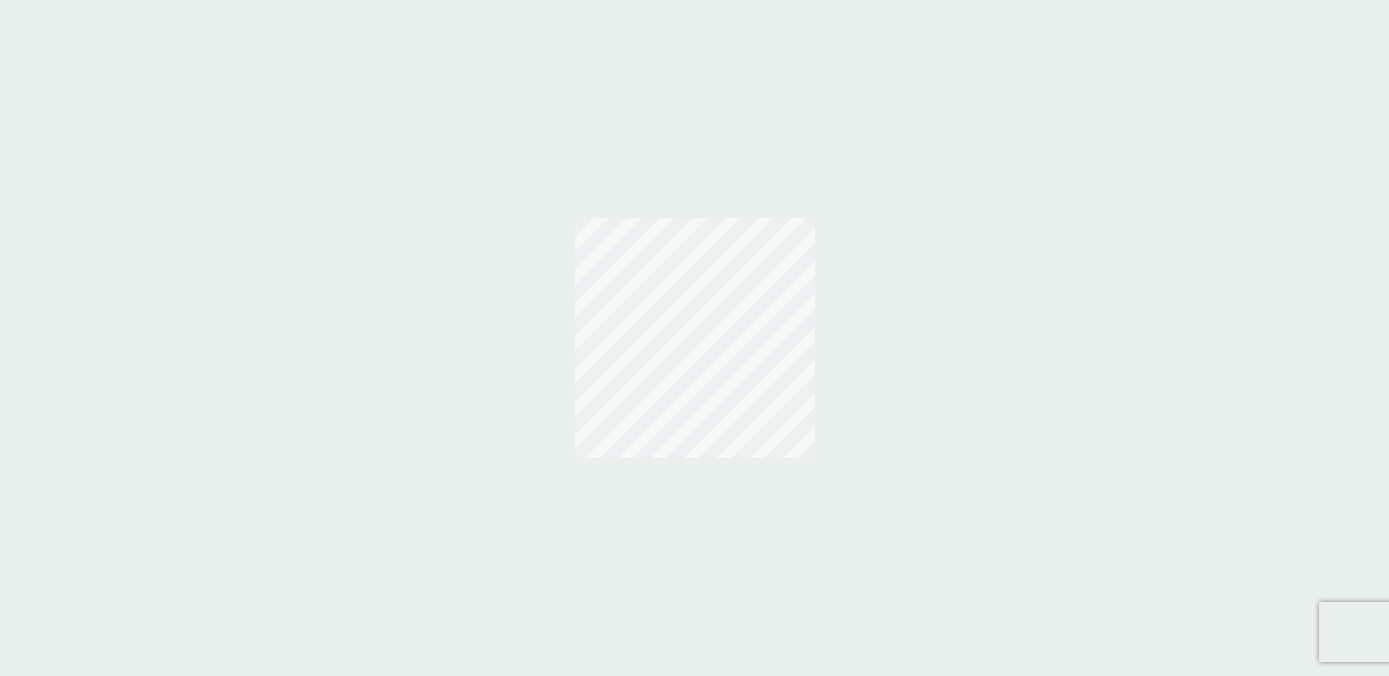 scroll, scrollTop: 0, scrollLeft: 0, axis: both 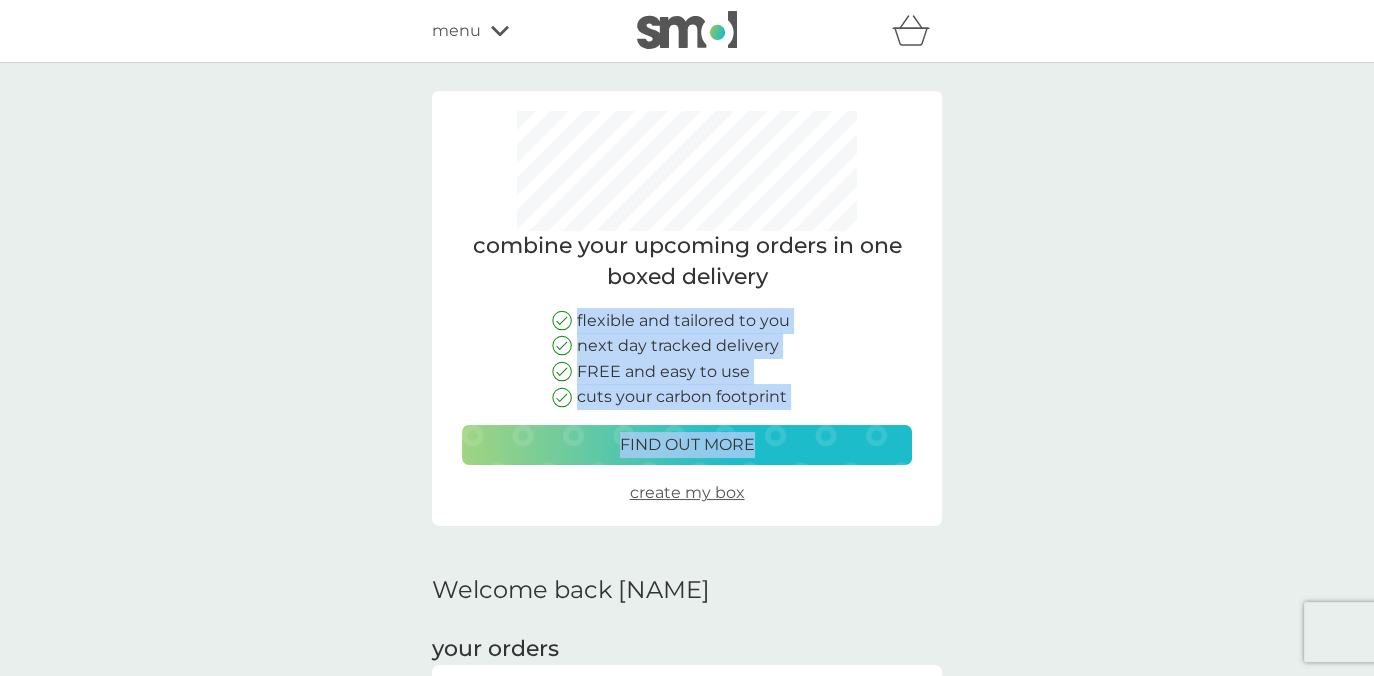 drag, startPoint x: 933, startPoint y: 523, endPoint x: 1388, endPoint y: 338, distance: 491.17206 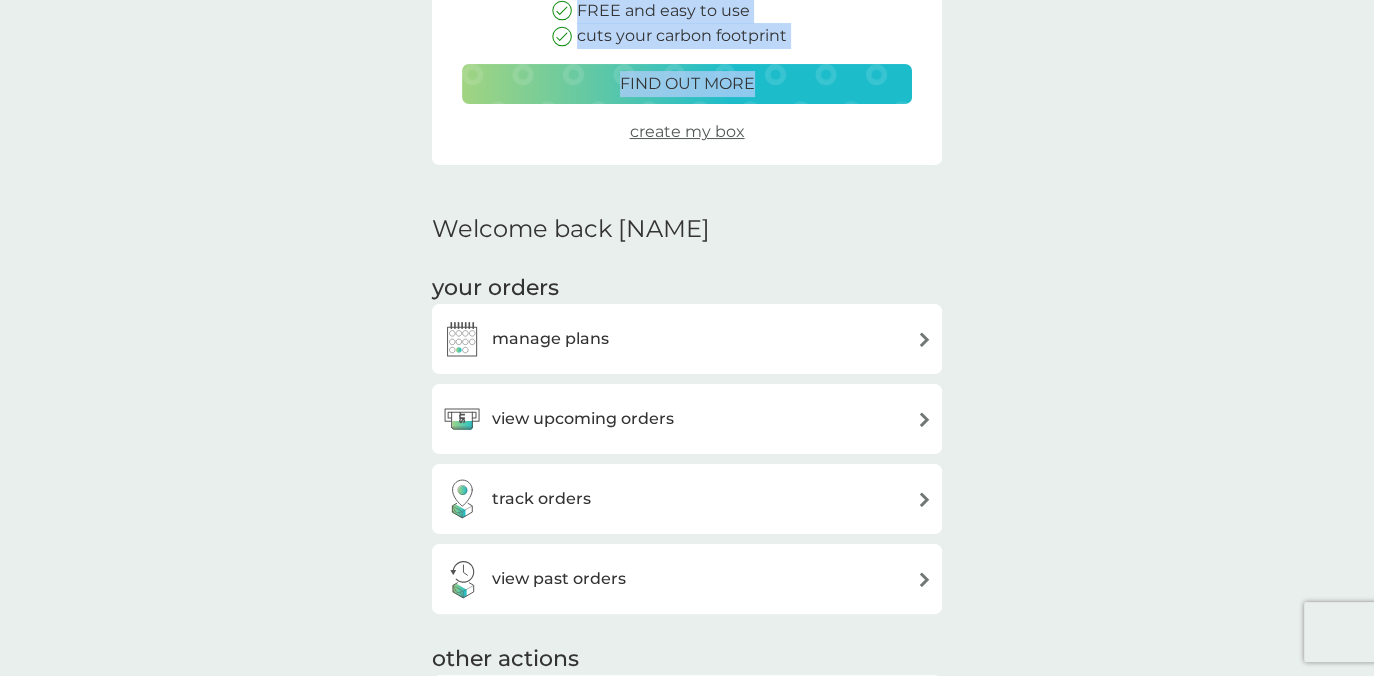 scroll, scrollTop: 356, scrollLeft: 0, axis: vertical 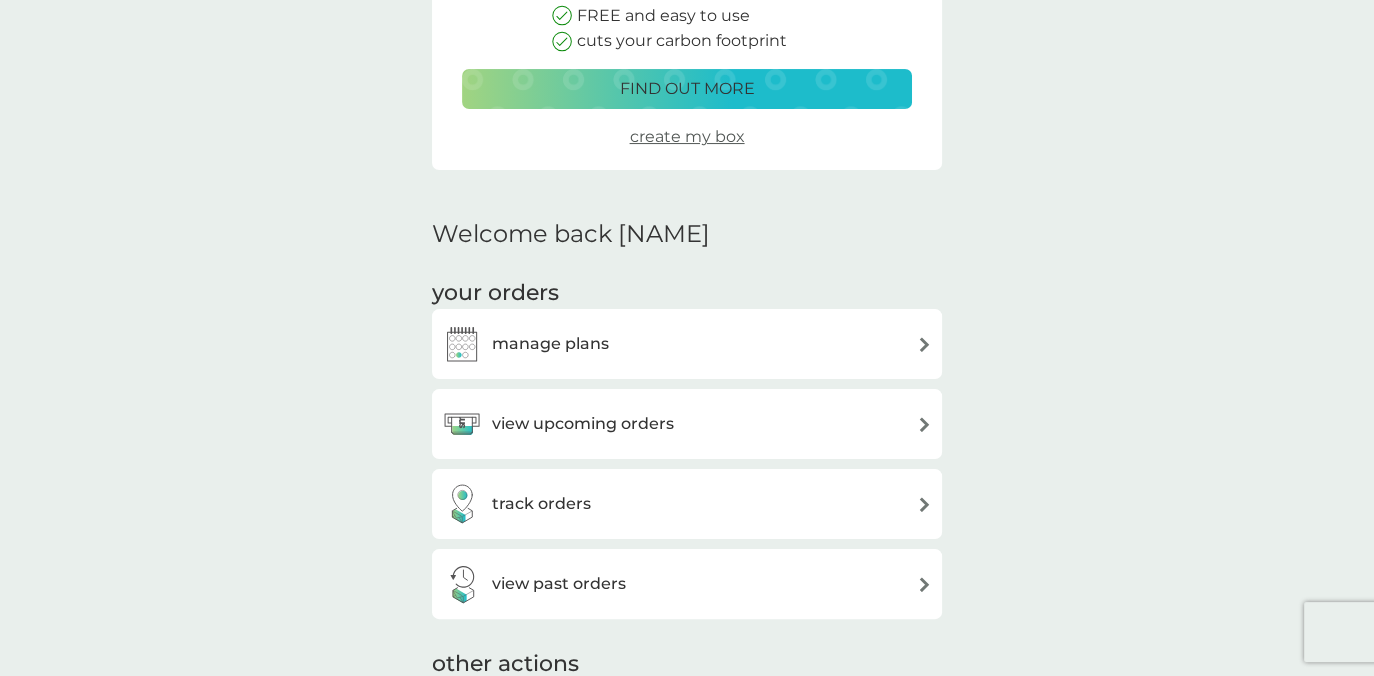 click on "manage plans" at bounding box center (687, 344) 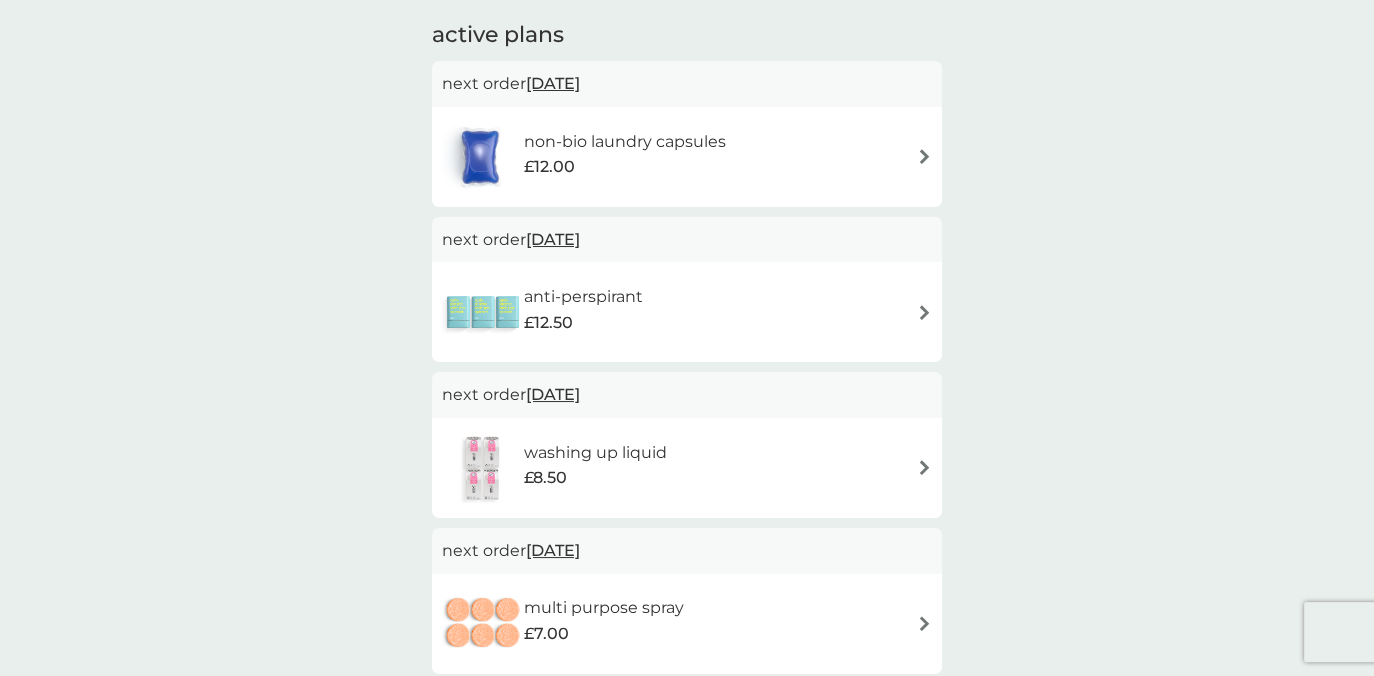 scroll, scrollTop: 0, scrollLeft: 0, axis: both 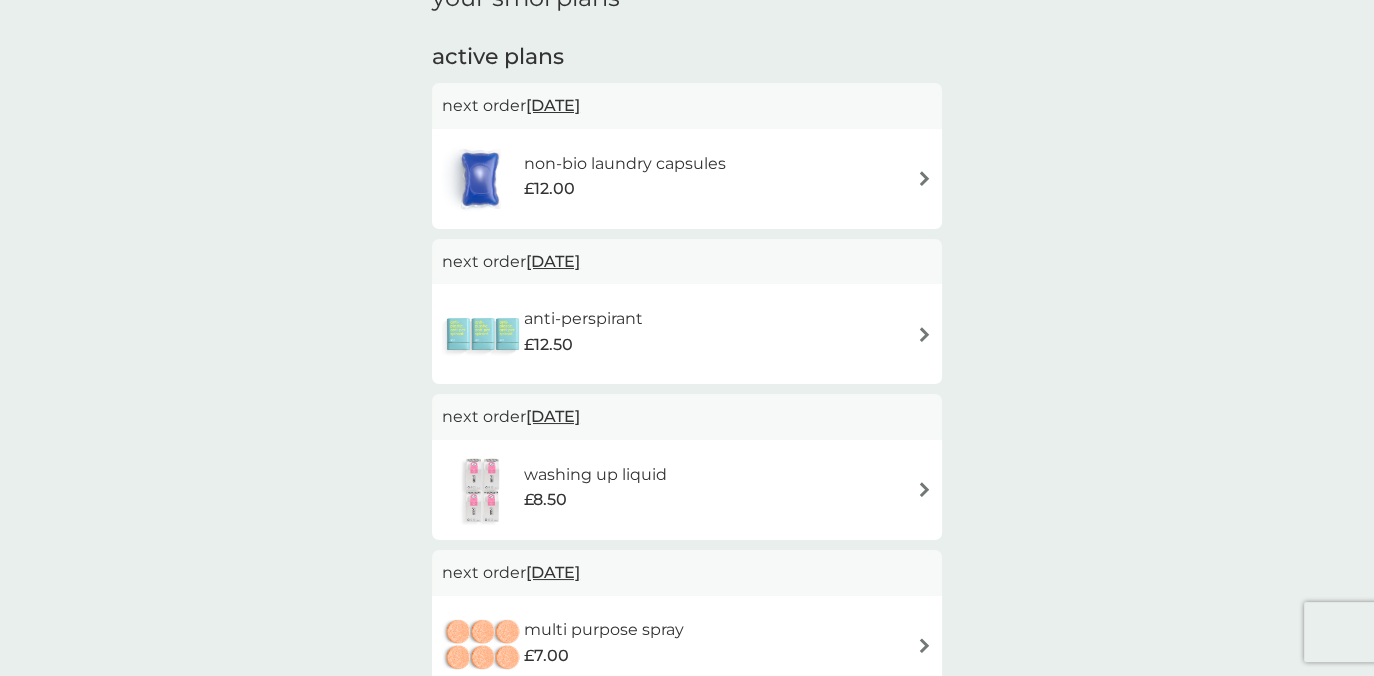 click on "anti-perspirant £12.50" at bounding box center [687, 334] 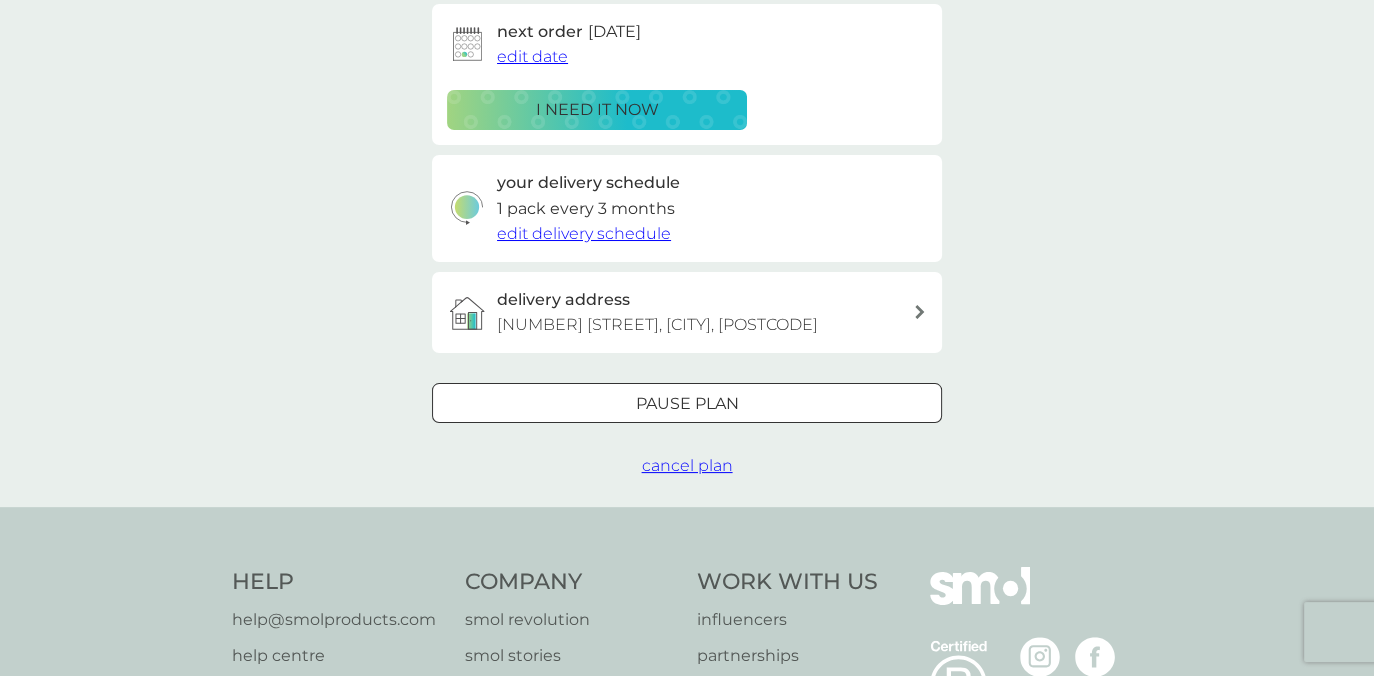scroll, scrollTop: 0, scrollLeft: 0, axis: both 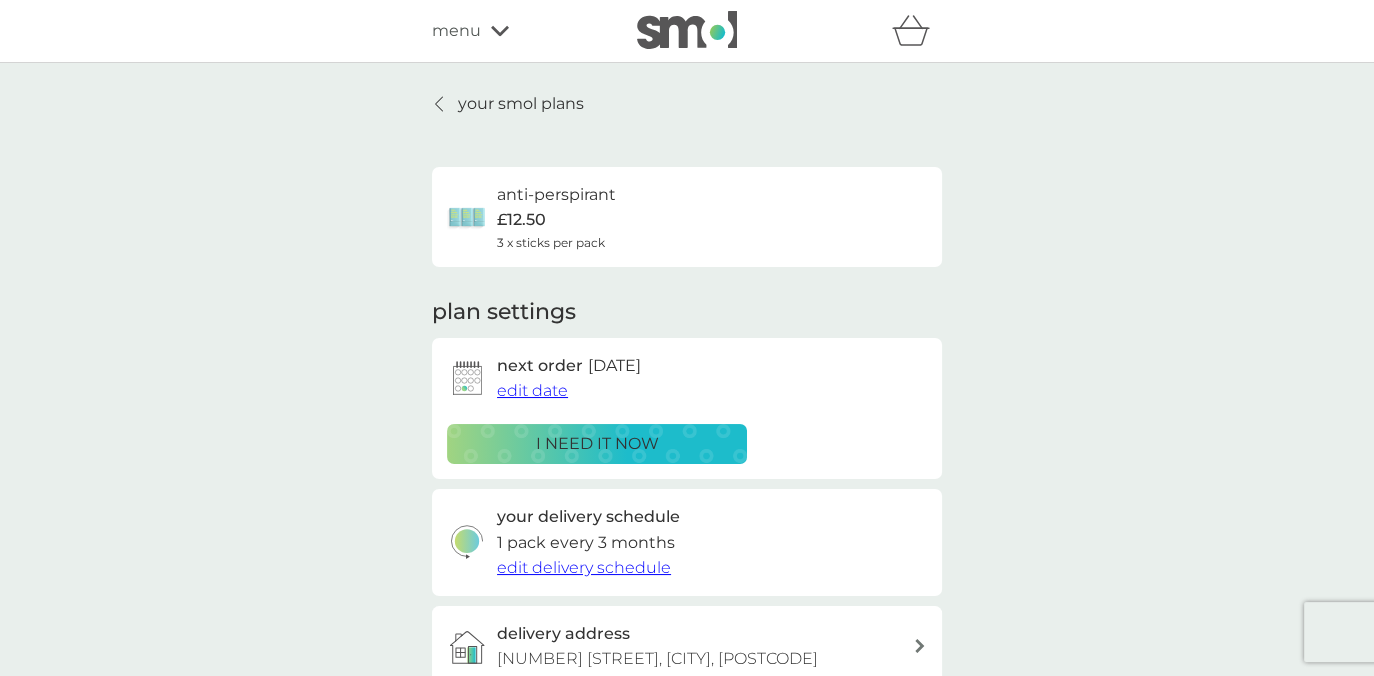 click on "edit date" at bounding box center [532, 390] 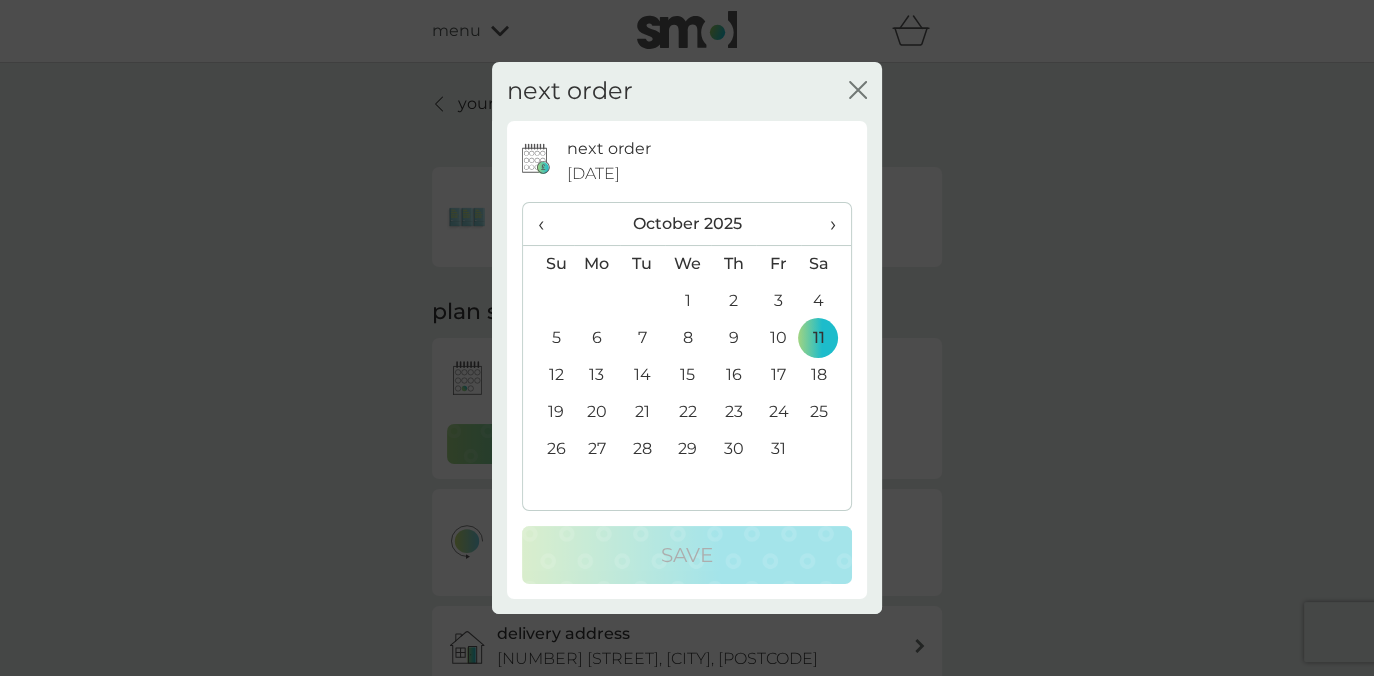 click on "10" at bounding box center [778, 338] 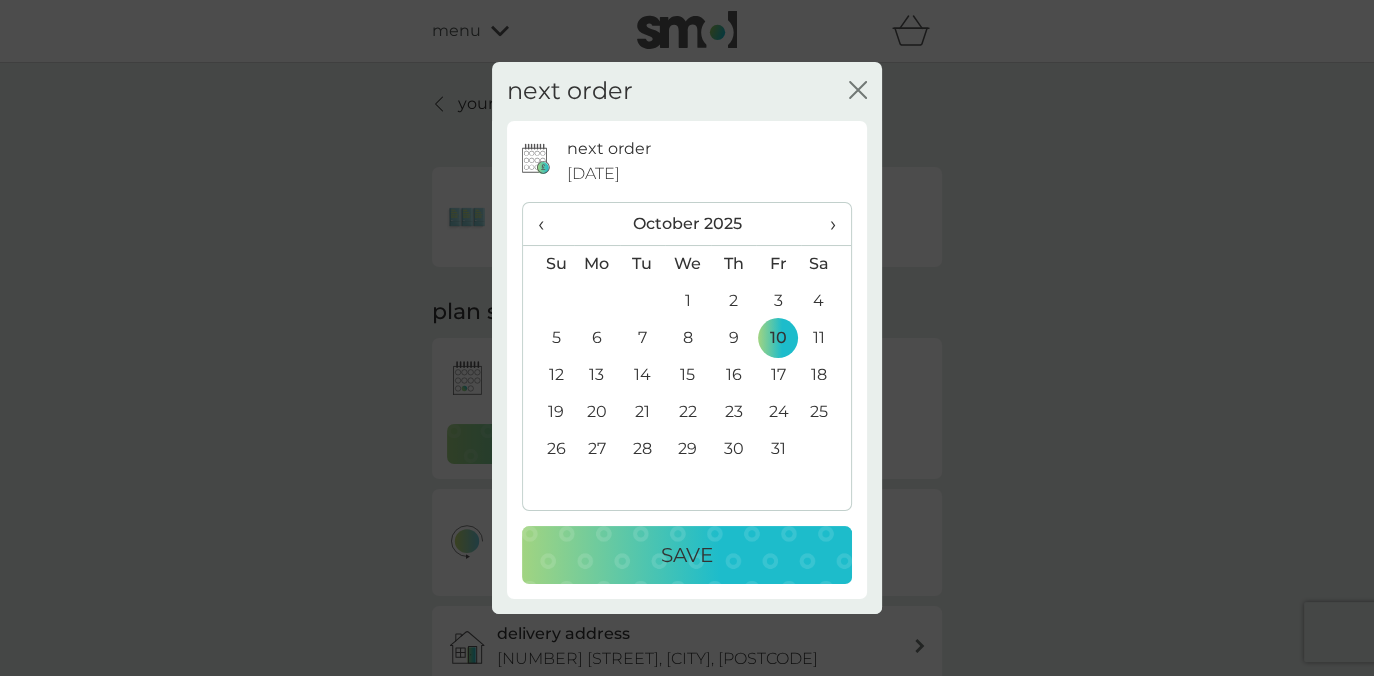 click on "Save" at bounding box center (687, 555) 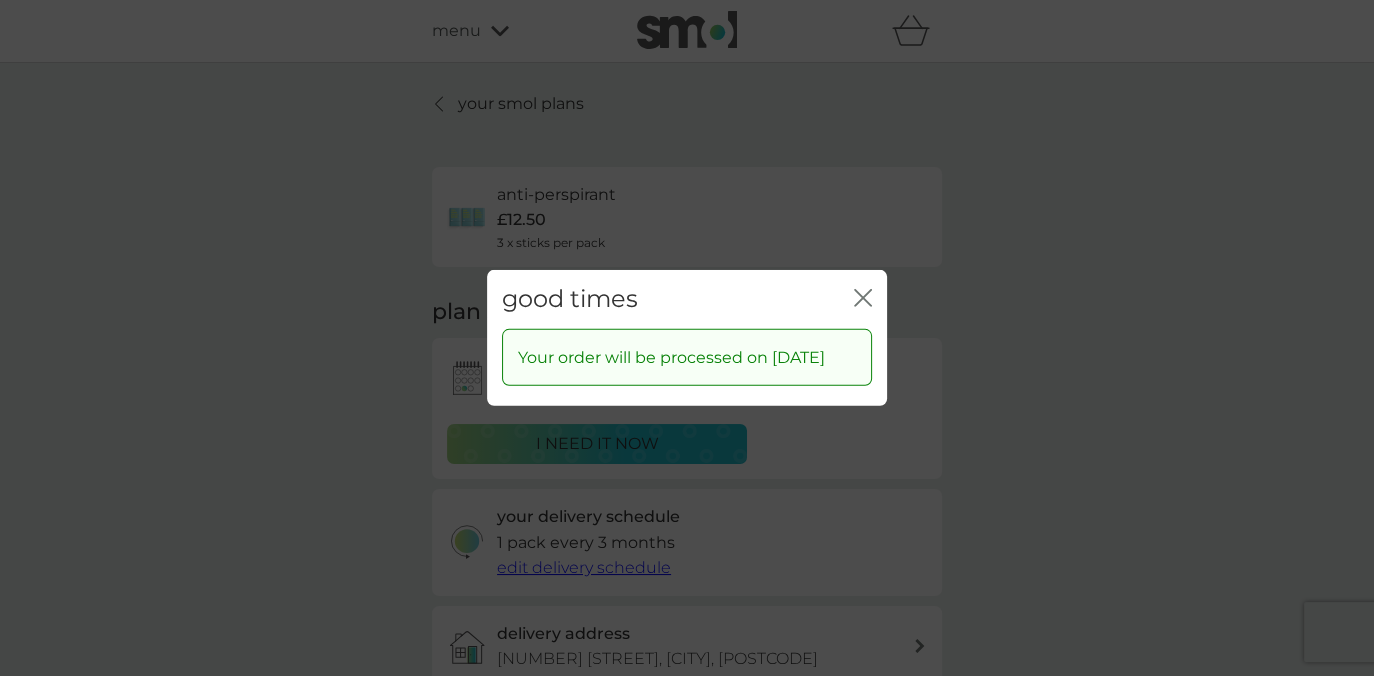 click on "good times close" at bounding box center [687, 299] 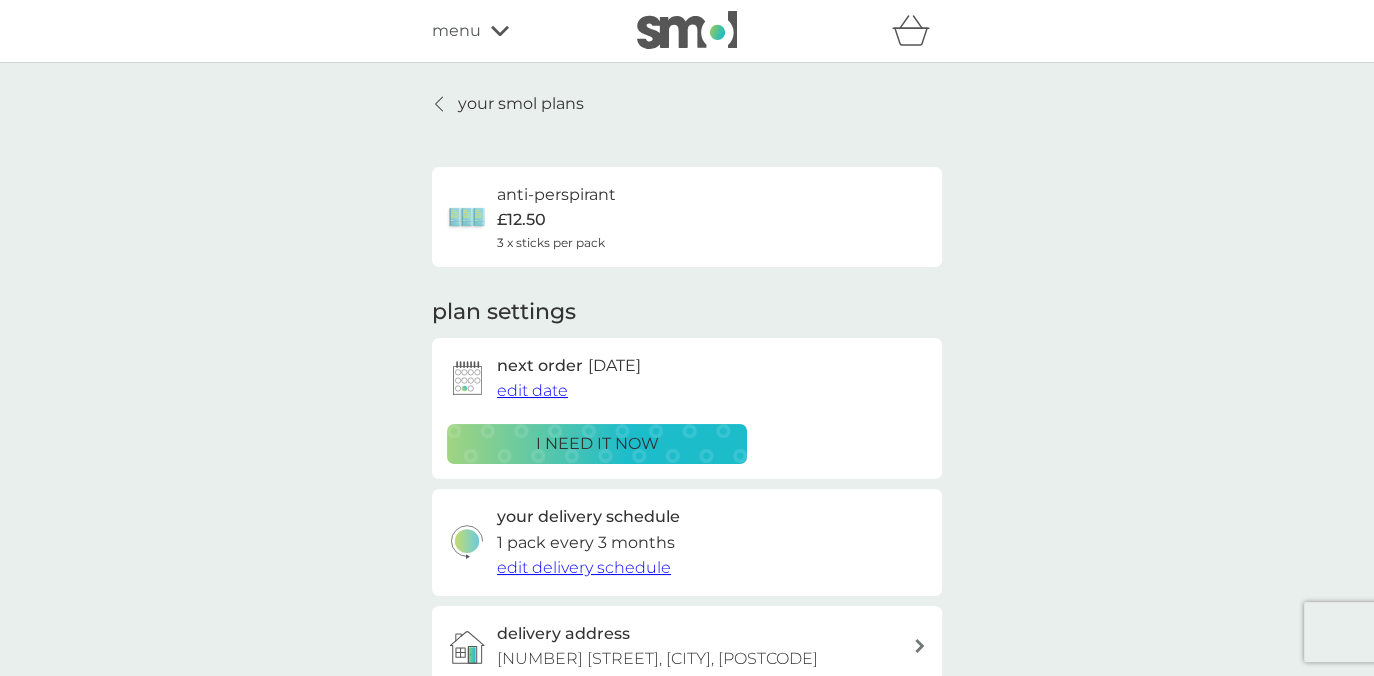 click on "your smol plans" at bounding box center [508, 104] 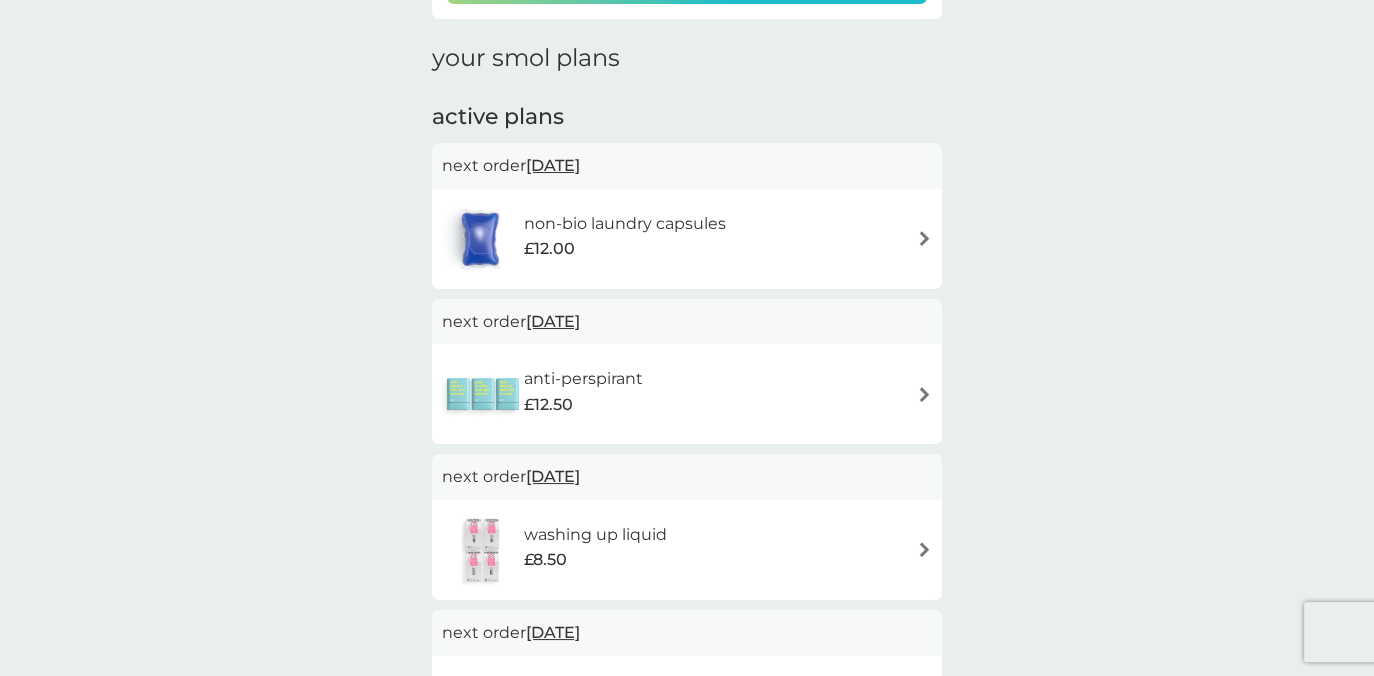 scroll, scrollTop: 261, scrollLeft: 0, axis: vertical 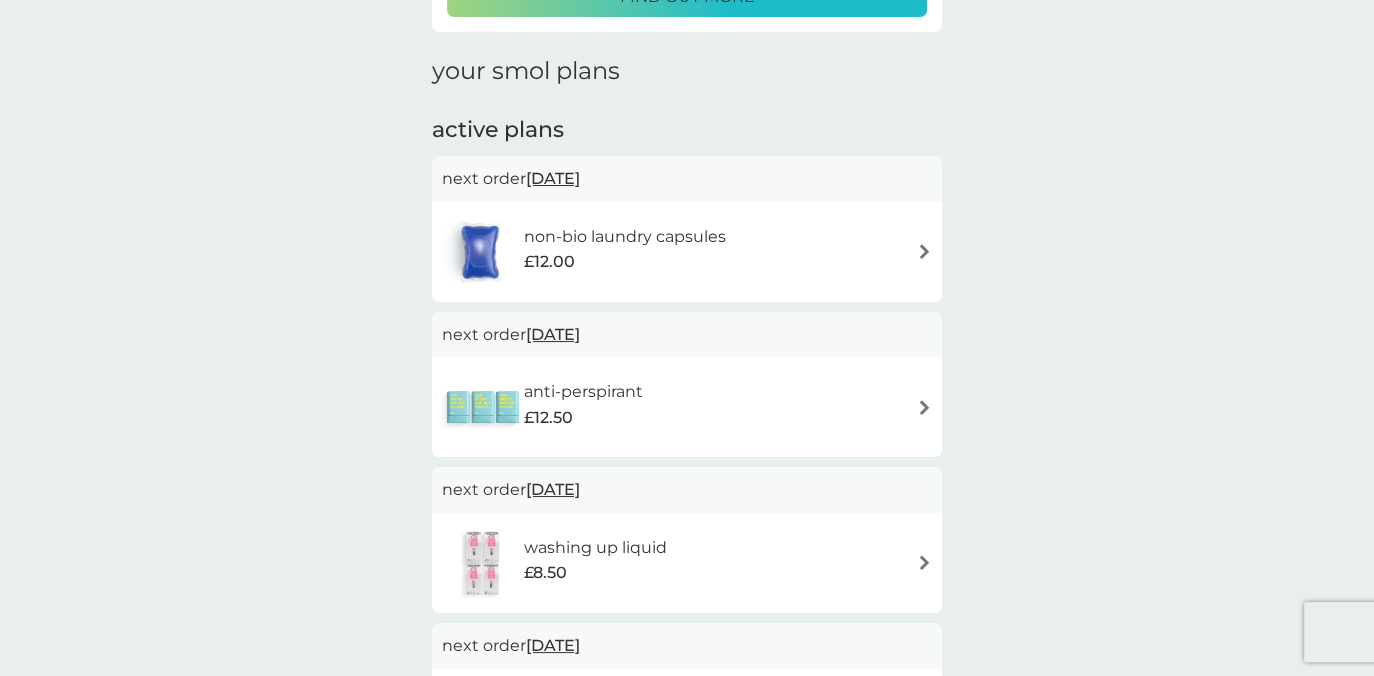 click on "combine your upcoming orders in one boxed delivery find out more your smol plans active plans next order  [DATE] non-bio laundry capsules £12.00 next order  [DATE] anti-perspirant £12.50 next order  [DATE] washing up liquid £8.50 next order  [DATE] multi purpose spray £7.00 cancelled plans bio laundry capsules £12.00 you’ve cancelled this plan Re-activate Plan" at bounding box center [687, 408] 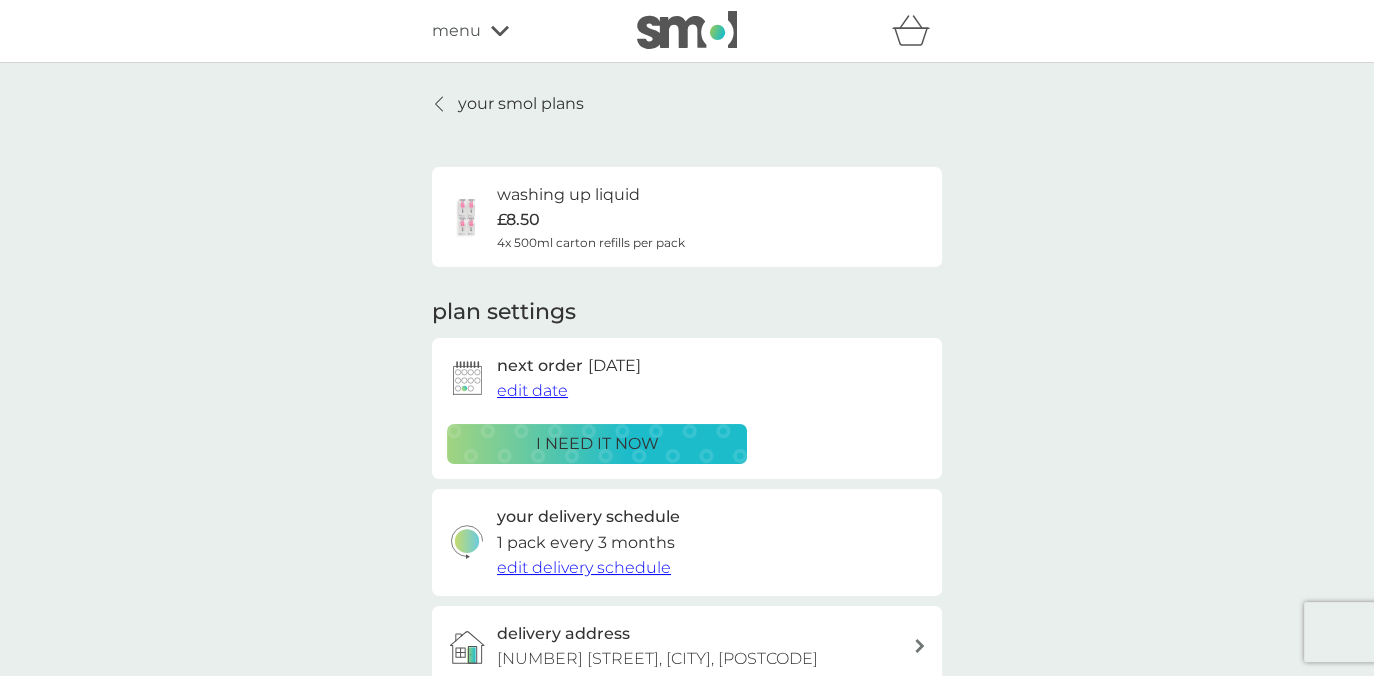 click on "edit date" at bounding box center [532, 391] 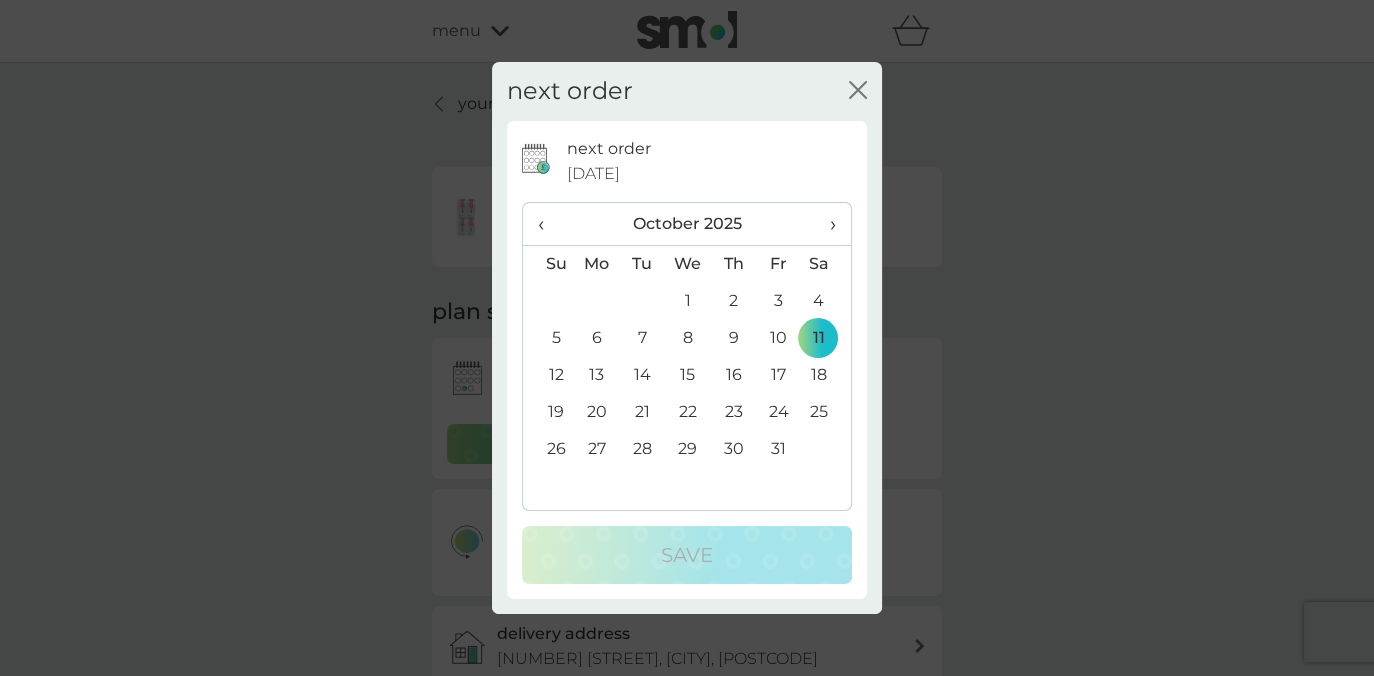 click on "10" at bounding box center (778, 338) 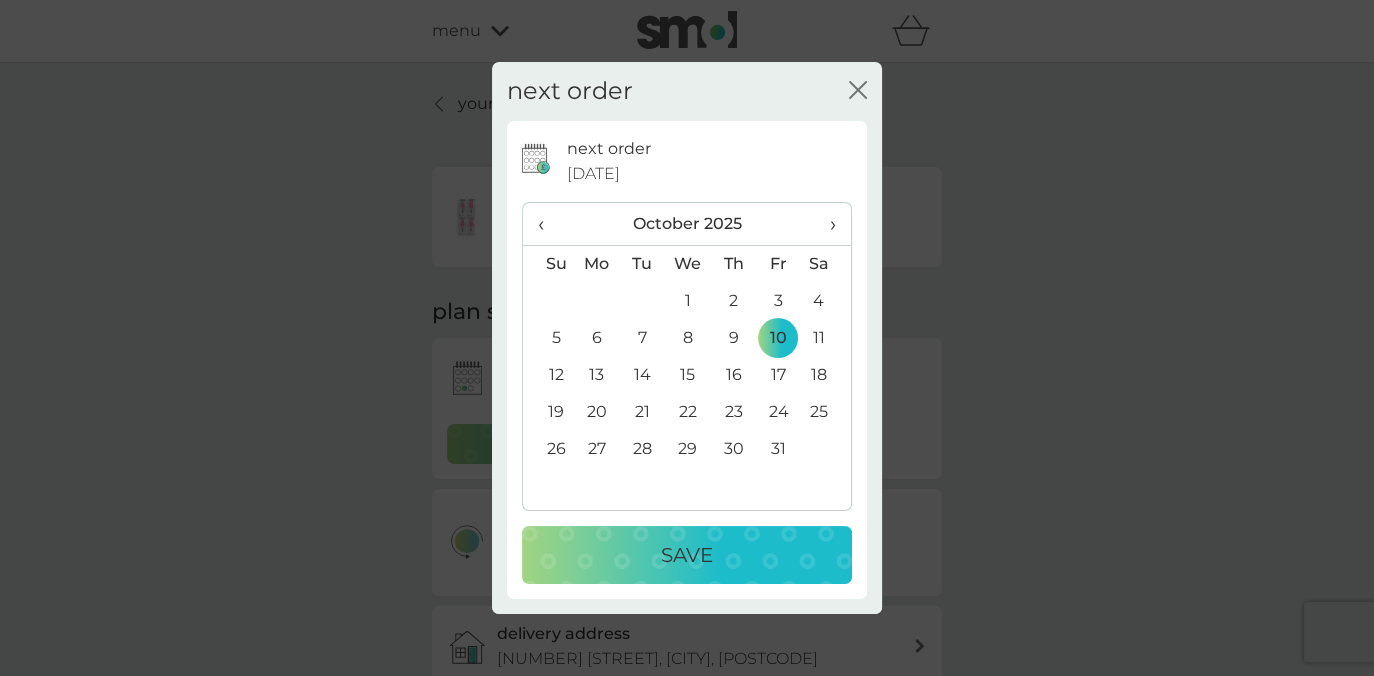 click on "Save" at bounding box center [687, 555] 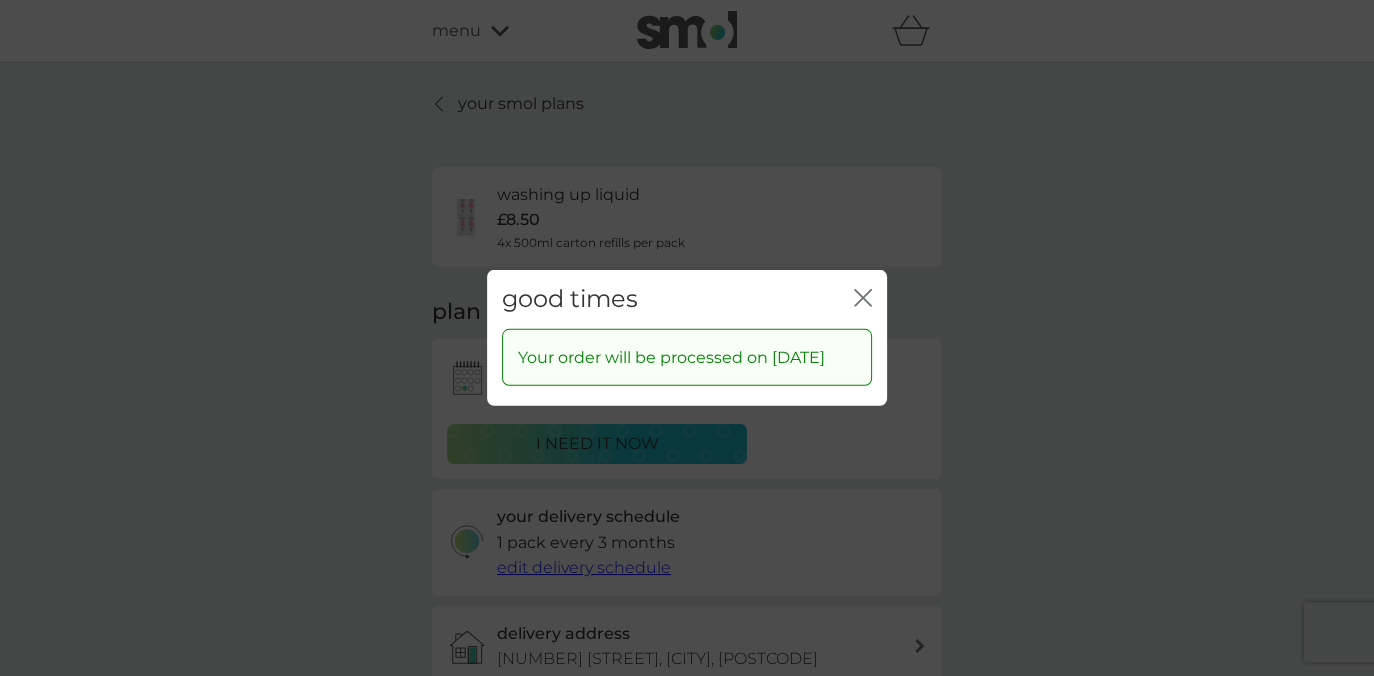 click on "close" 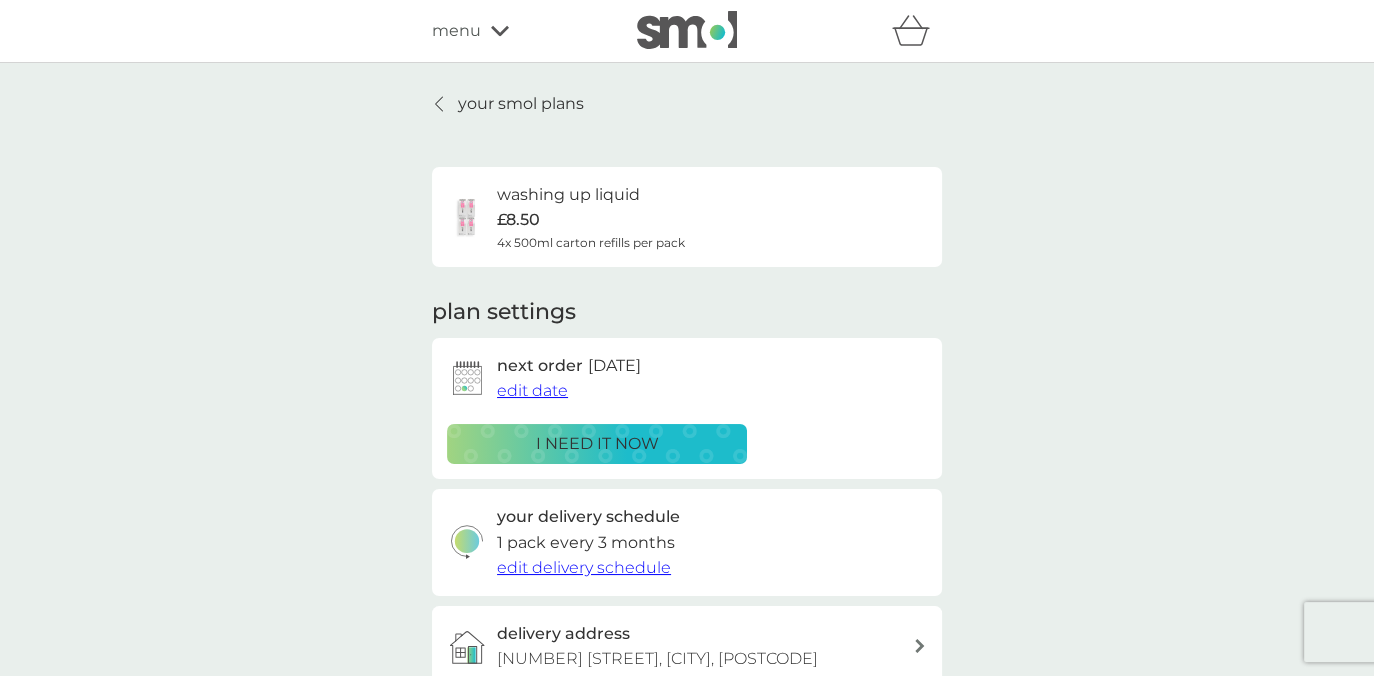 click on "your smol plans" at bounding box center [521, 104] 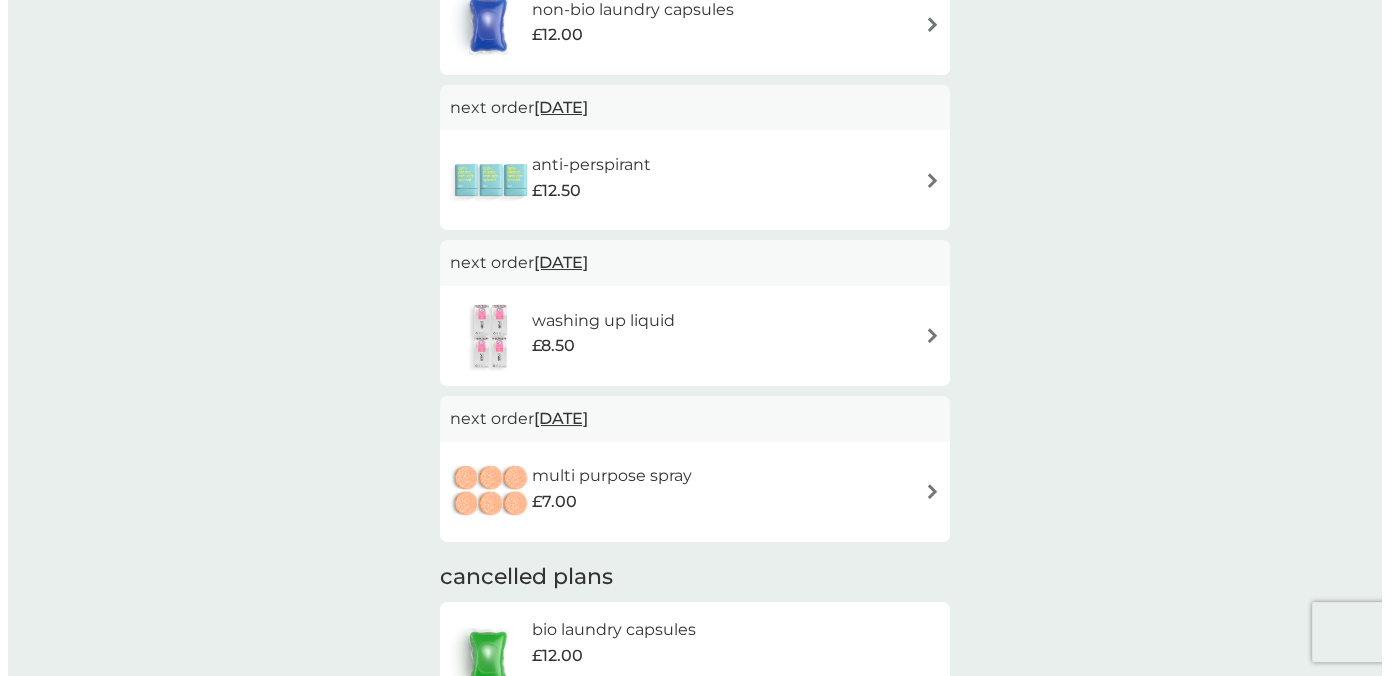scroll, scrollTop: 0, scrollLeft: 0, axis: both 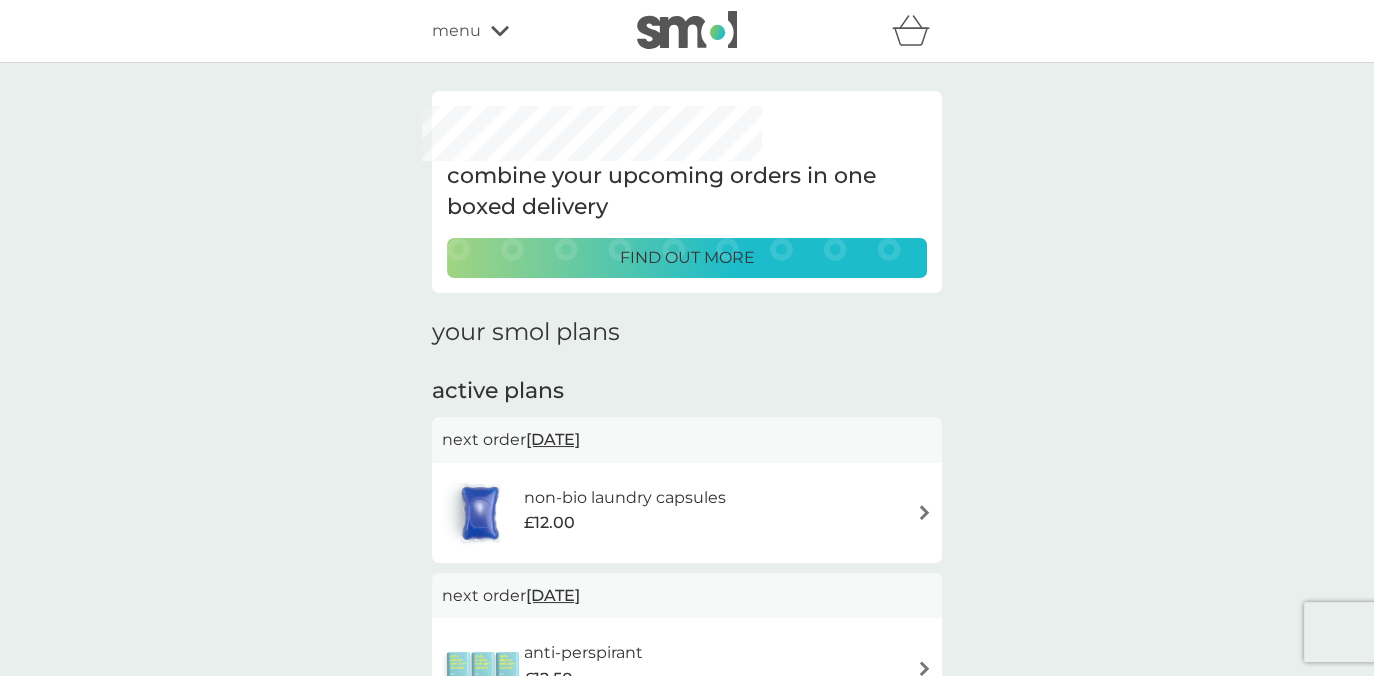 click on "menu" at bounding box center (456, 31) 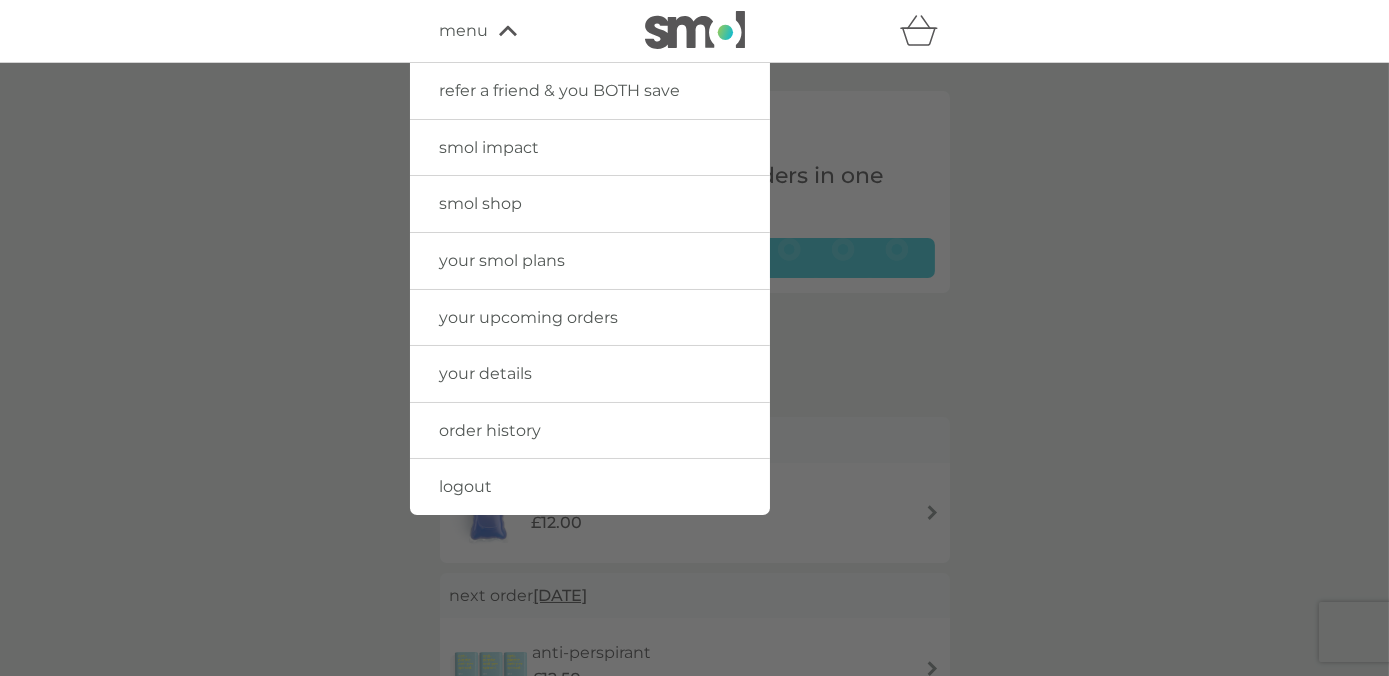 click on "logout" at bounding box center (466, 486) 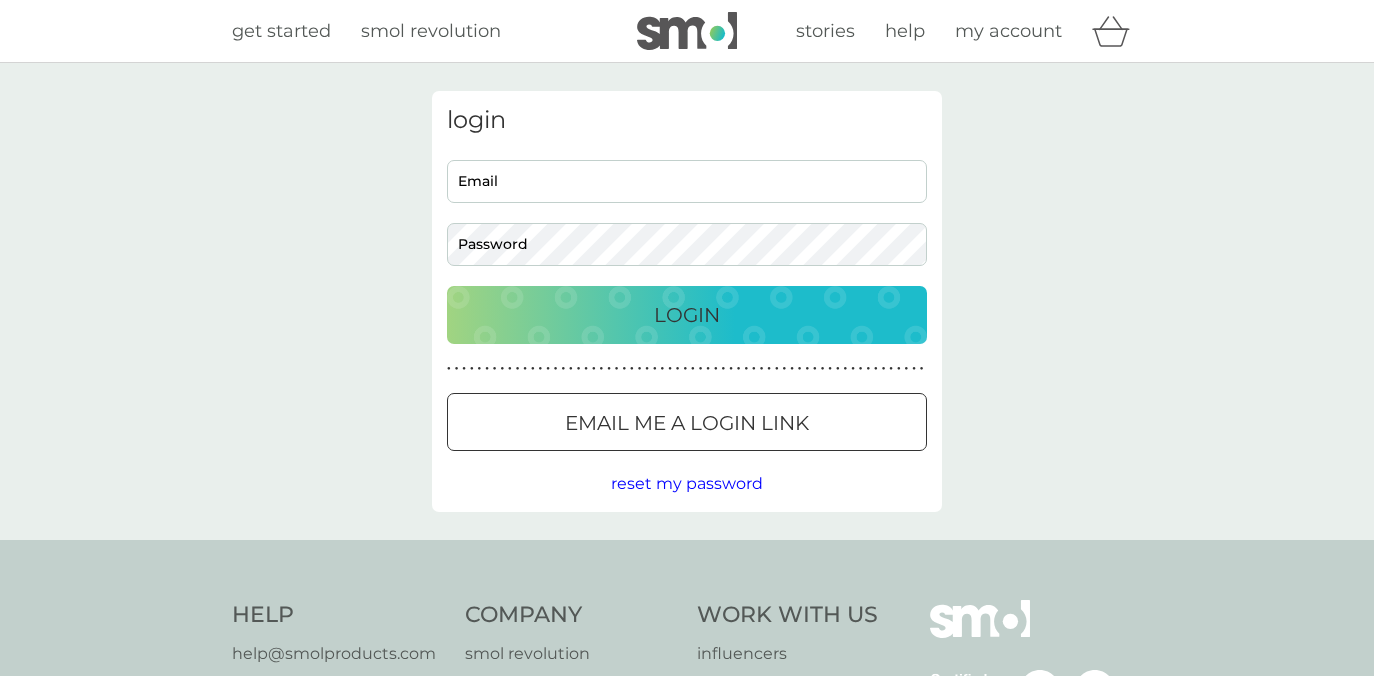 scroll, scrollTop: 0, scrollLeft: 0, axis: both 